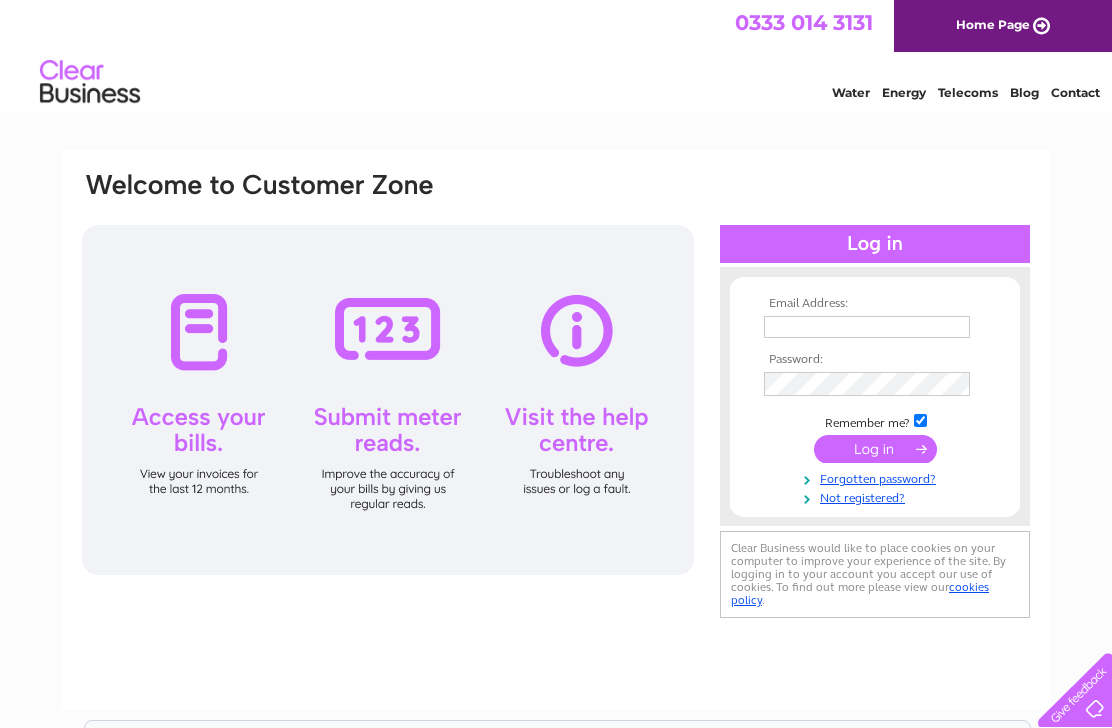 scroll, scrollTop: 0, scrollLeft: 0, axis: both 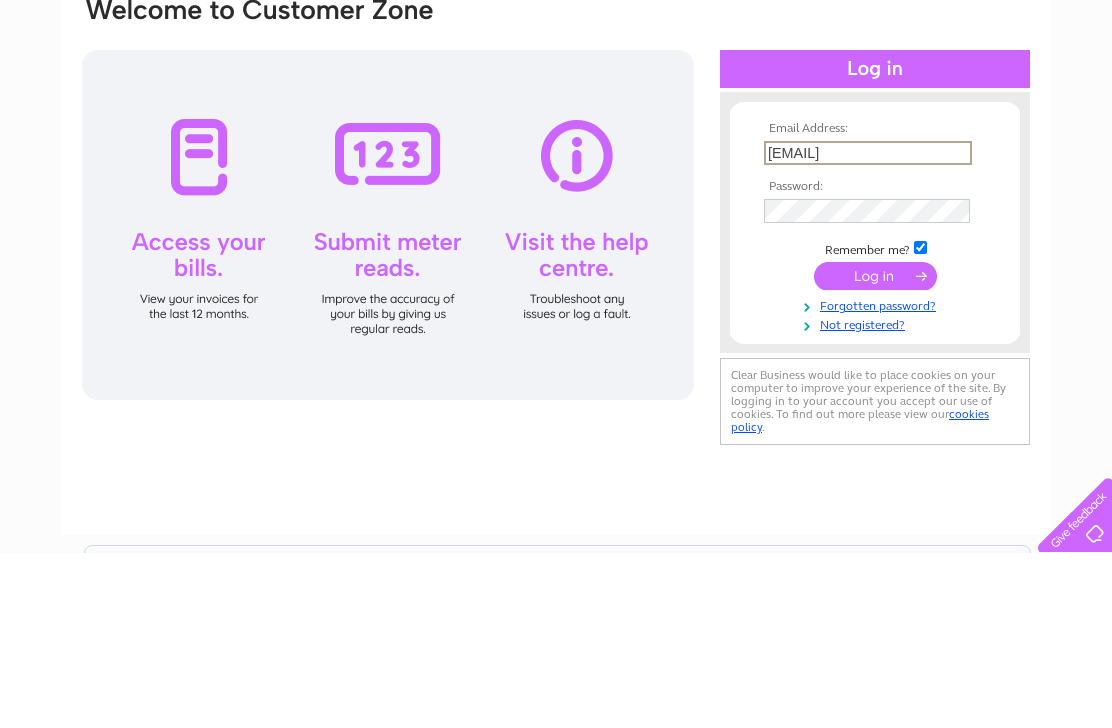 click on "mcarthurelectrical a icloud.com" at bounding box center [868, 328] 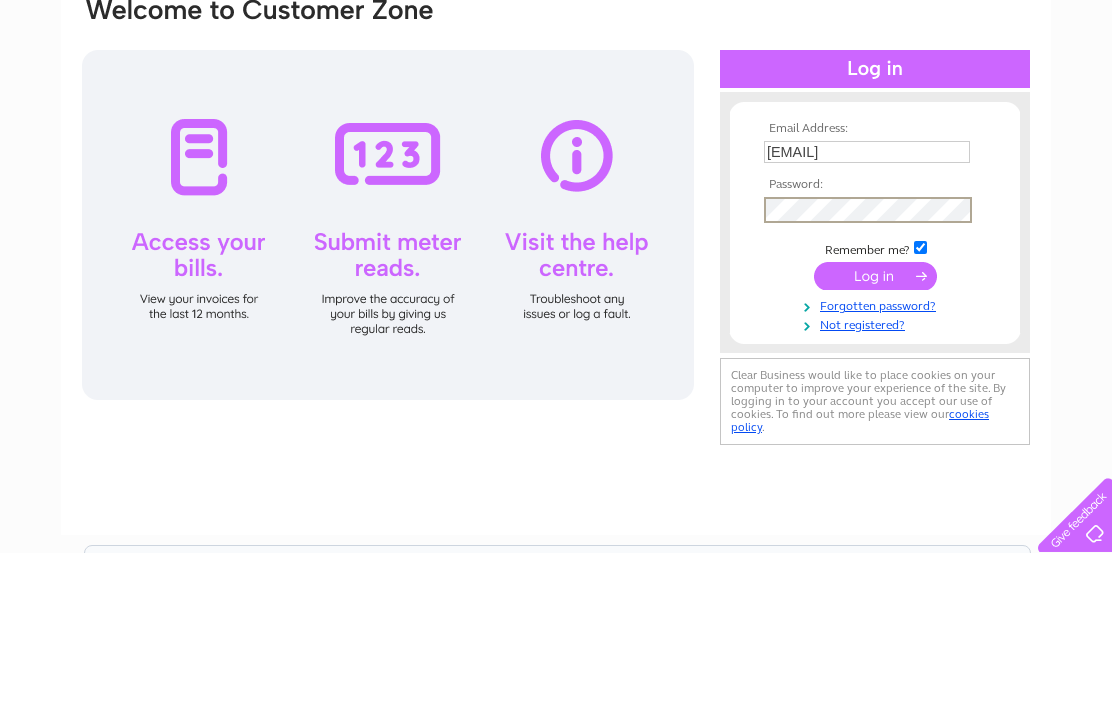 click at bounding box center (875, 451) 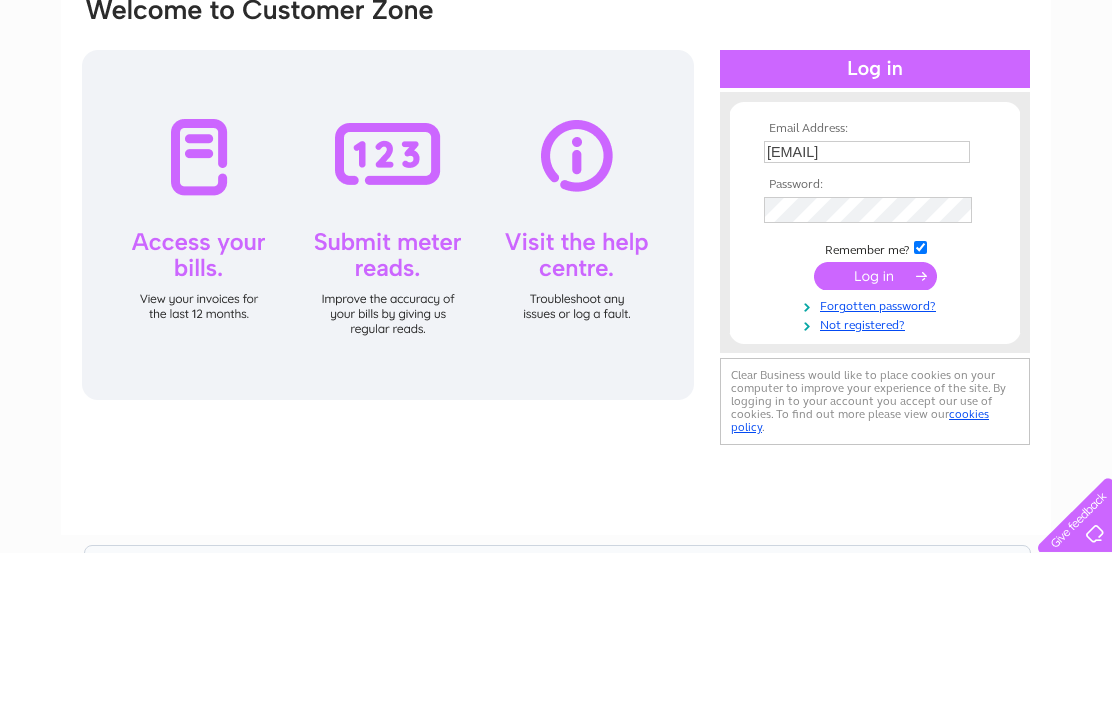 scroll, scrollTop: 175, scrollLeft: 0, axis: vertical 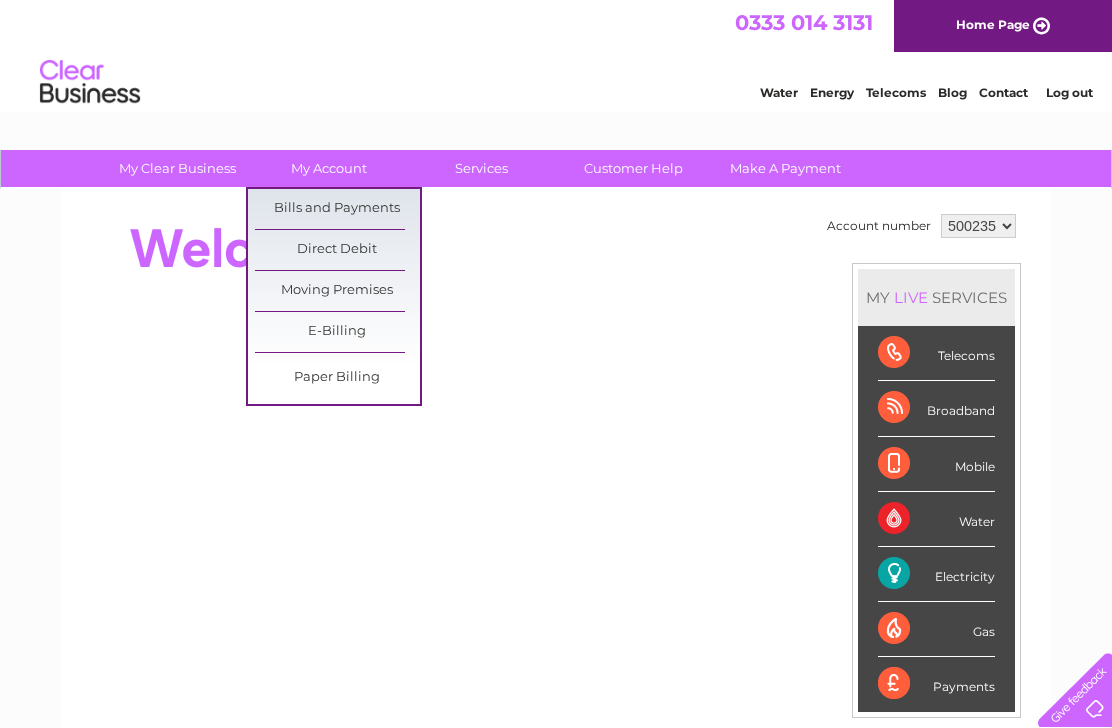 click on "Bills and Payments" at bounding box center [337, 209] 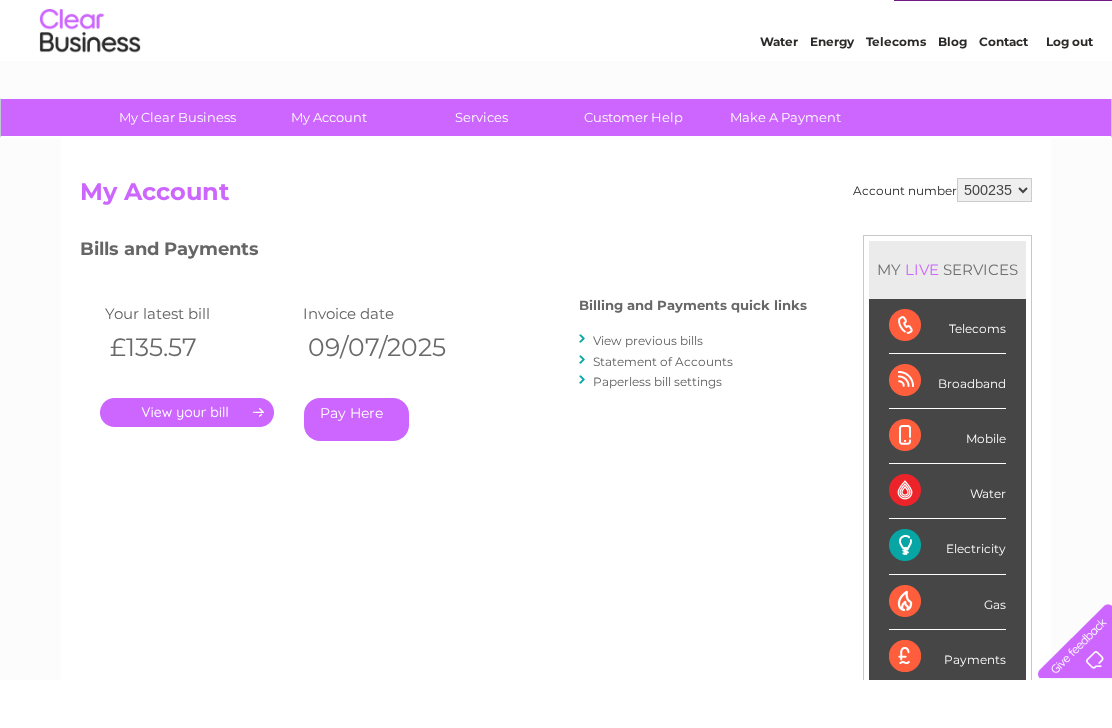 scroll, scrollTop: 52, scrollLeft: 0, axis: vertical 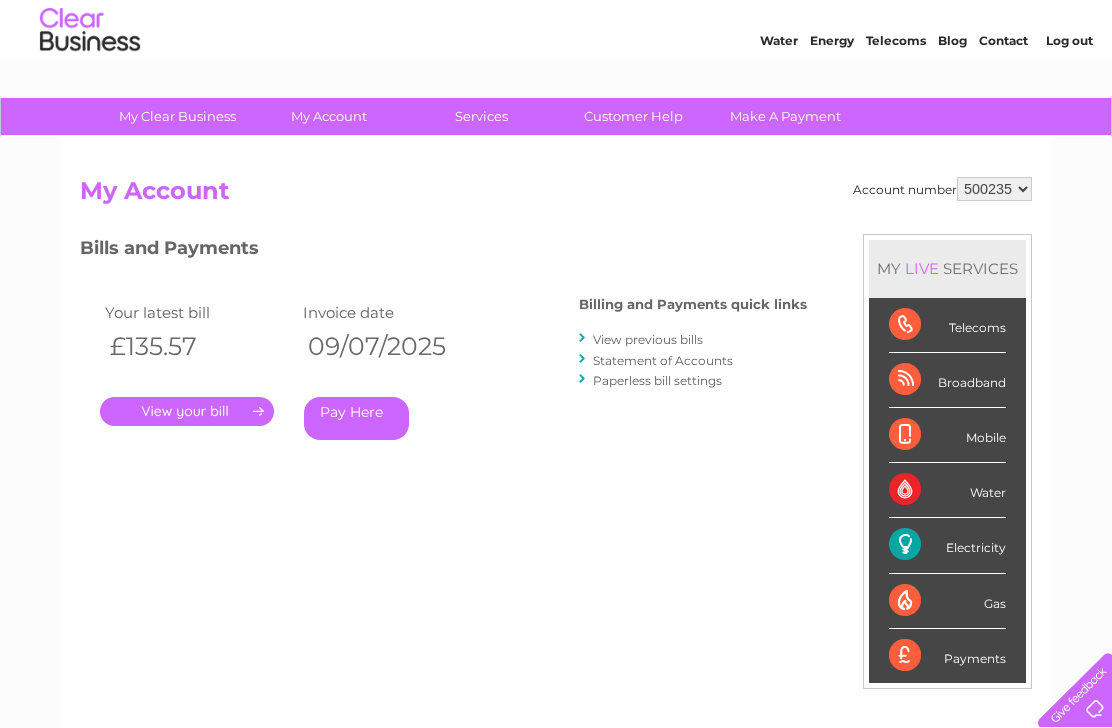 click on "View previous bills" at bounding box center (648, 339) 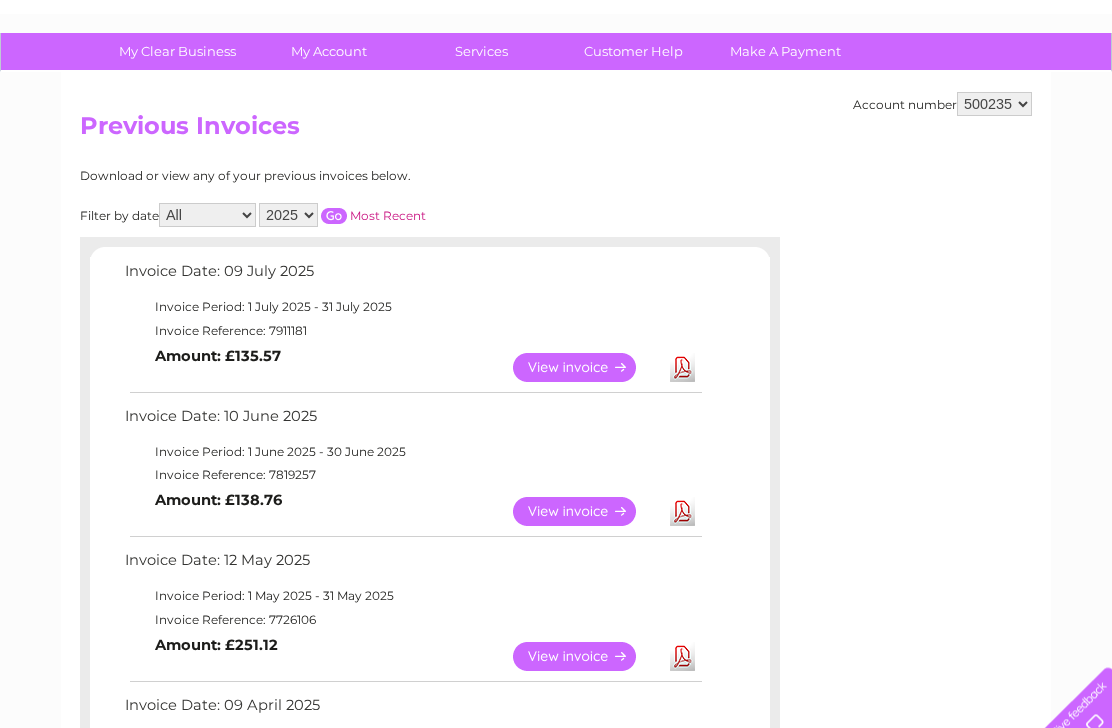 scroll, scrollTop: 0, scrollLeft: 0, axis: both 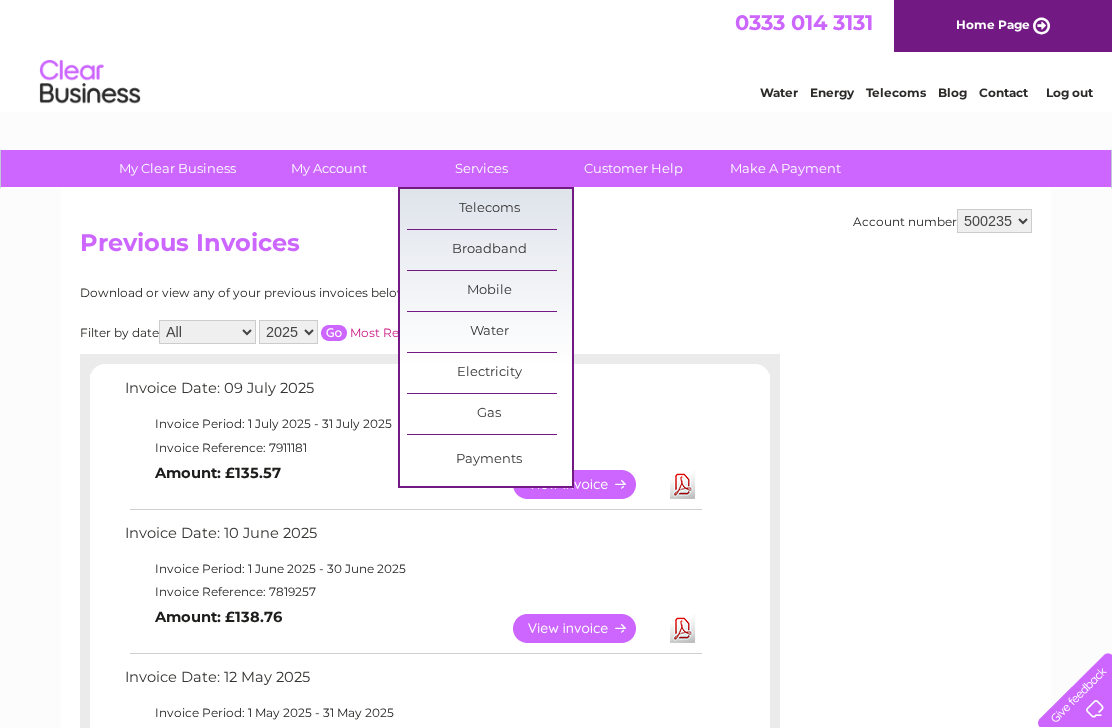 click on "Payments" at bounding box center (489, 460) 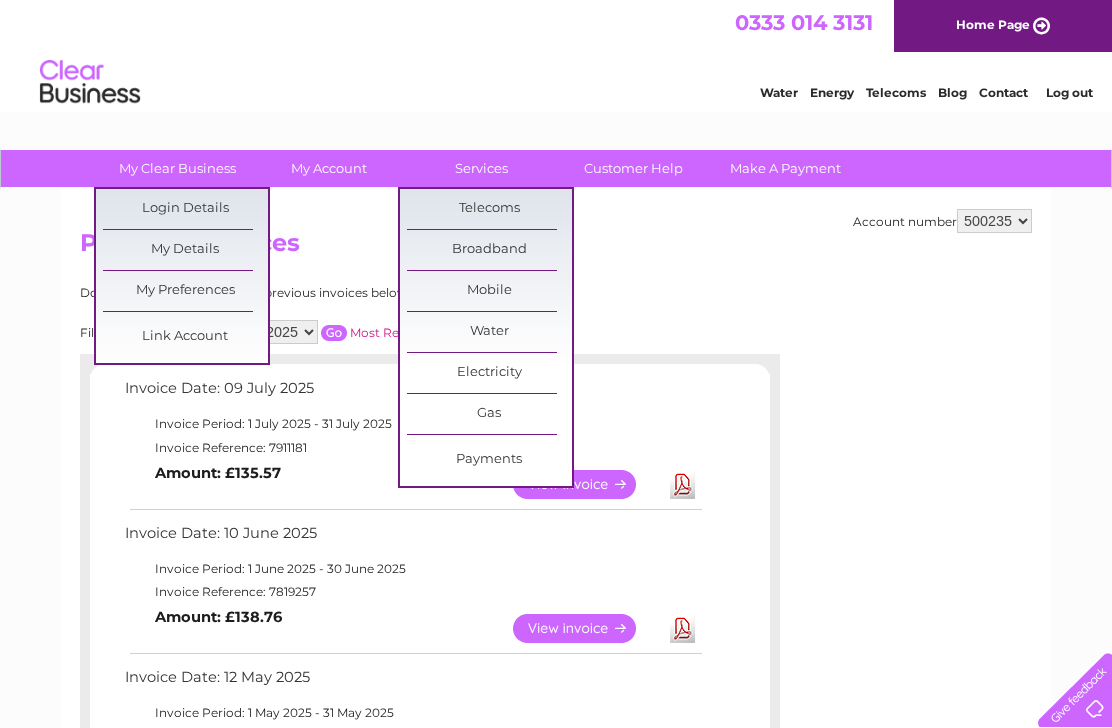 click on "Link Account" at bounding box center (185, 337) 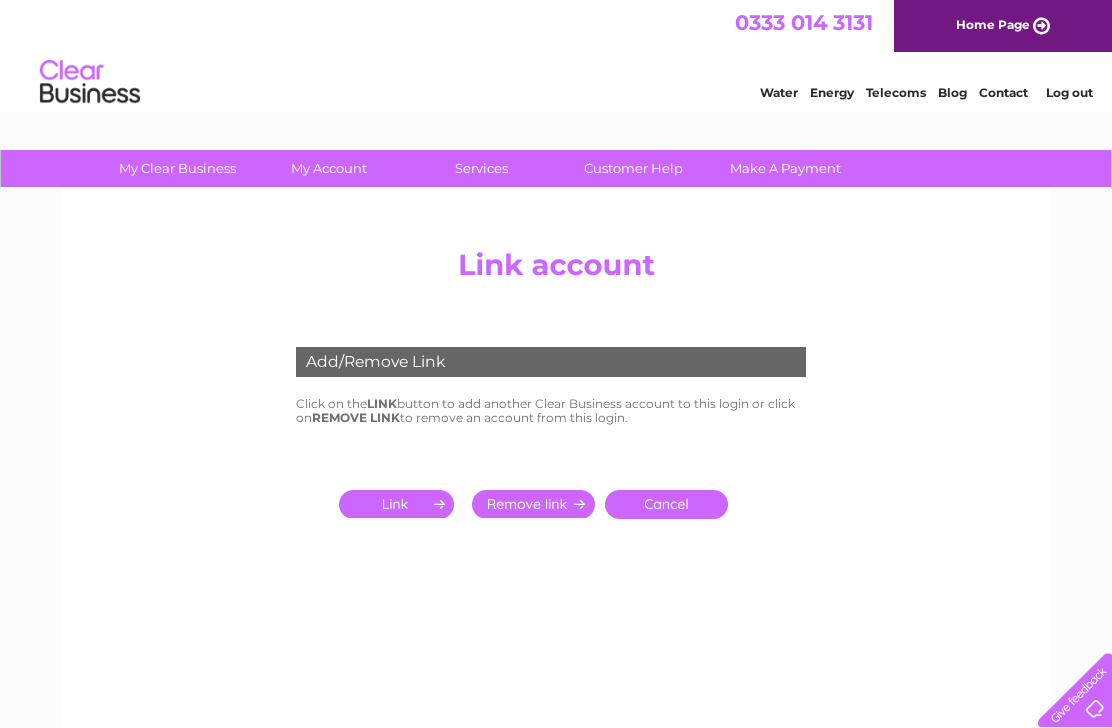 scroll, scrollTop: 0, scrollLeft: 0, axis: both 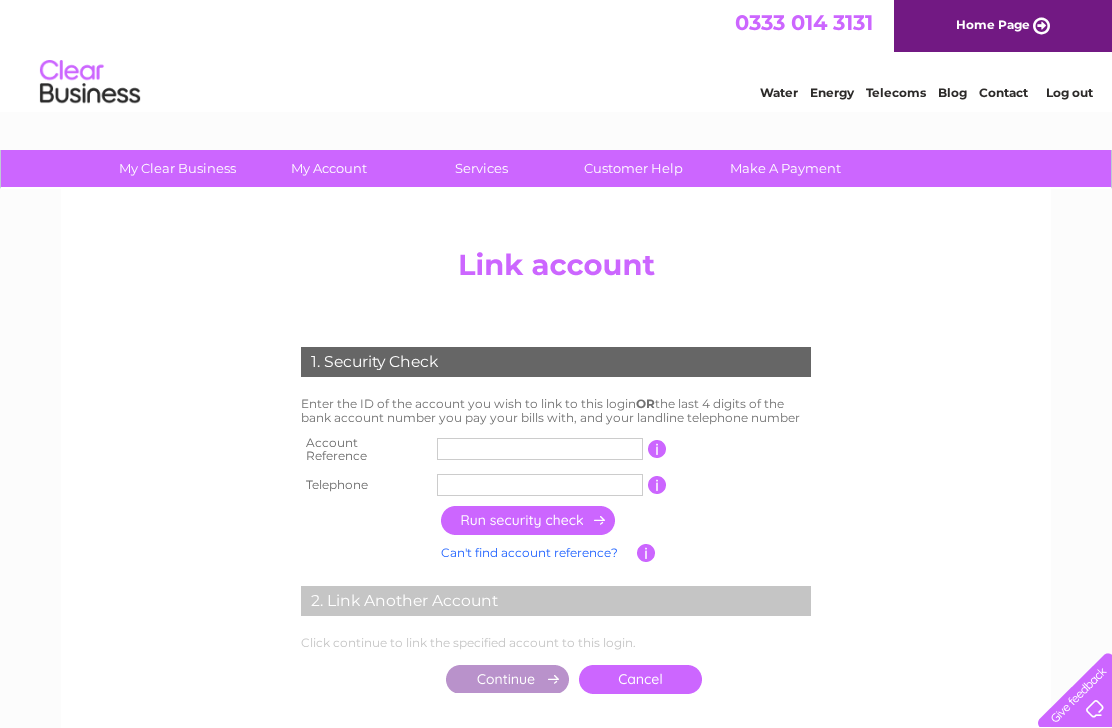 click at bounding box center [540, 449] 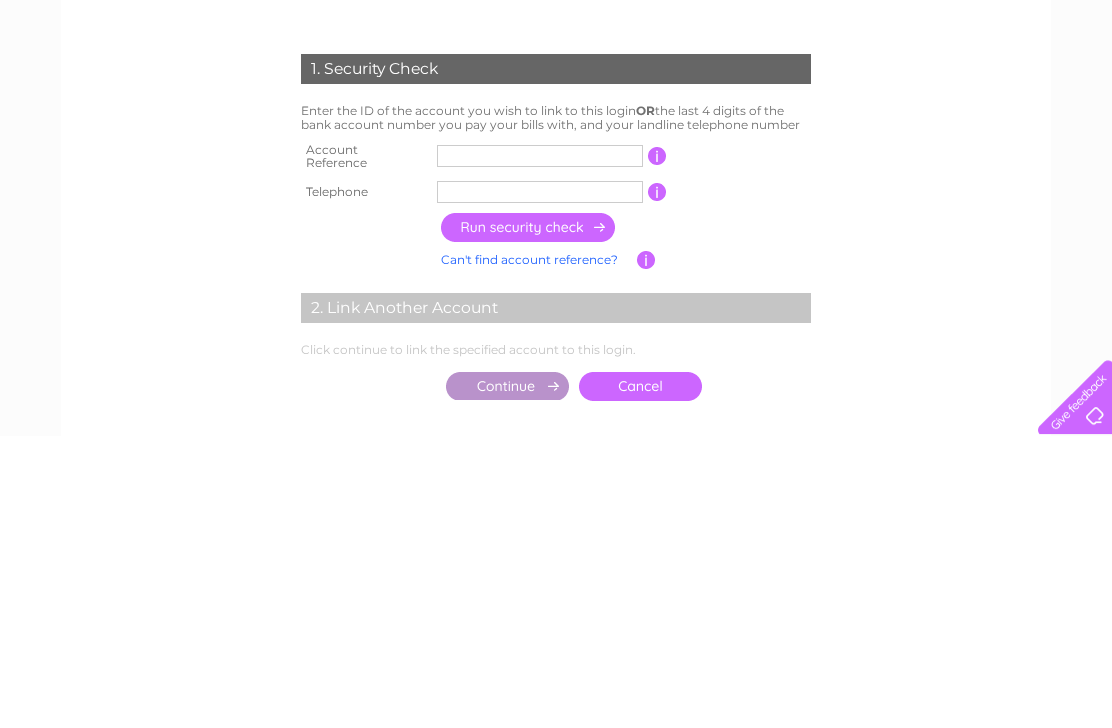 click at bounding box center [540, 449] 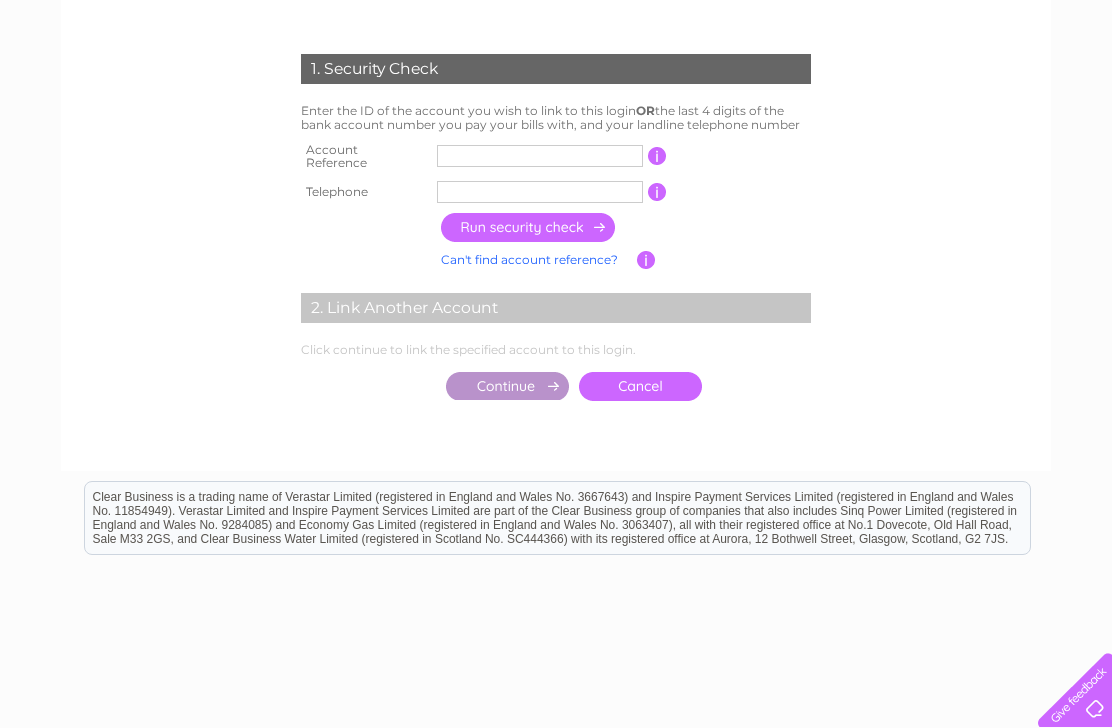 scroll, scrollTop: 116, scrollLeft: 0, axis: vertical 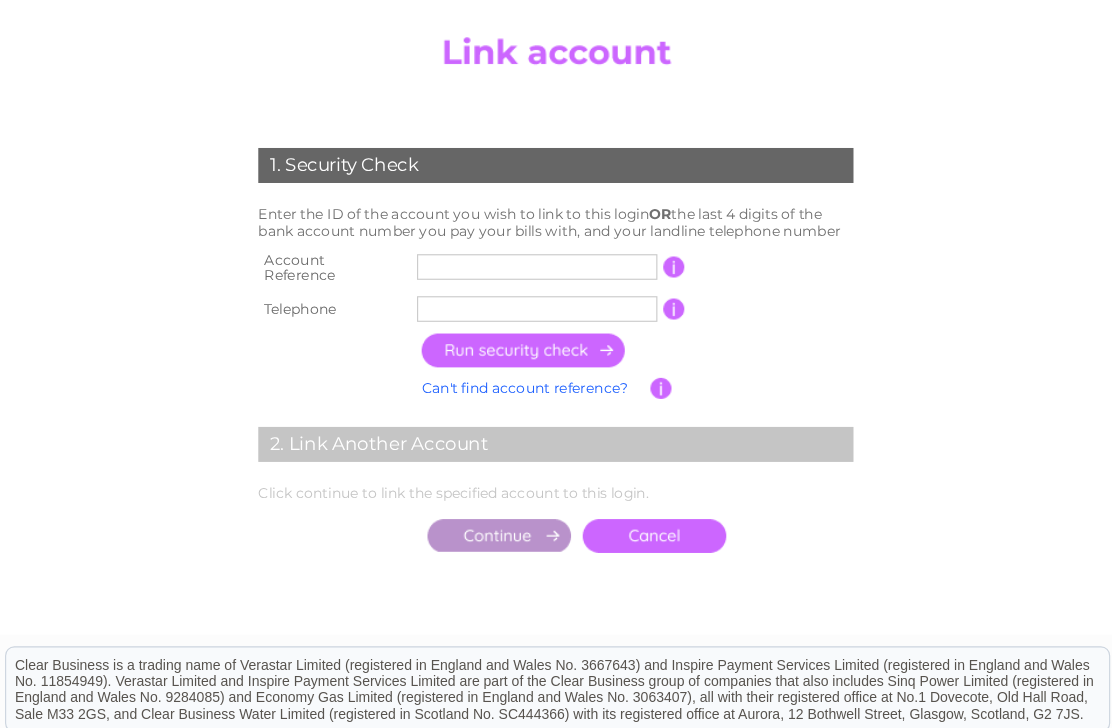 click at bounding box center [540, 229] 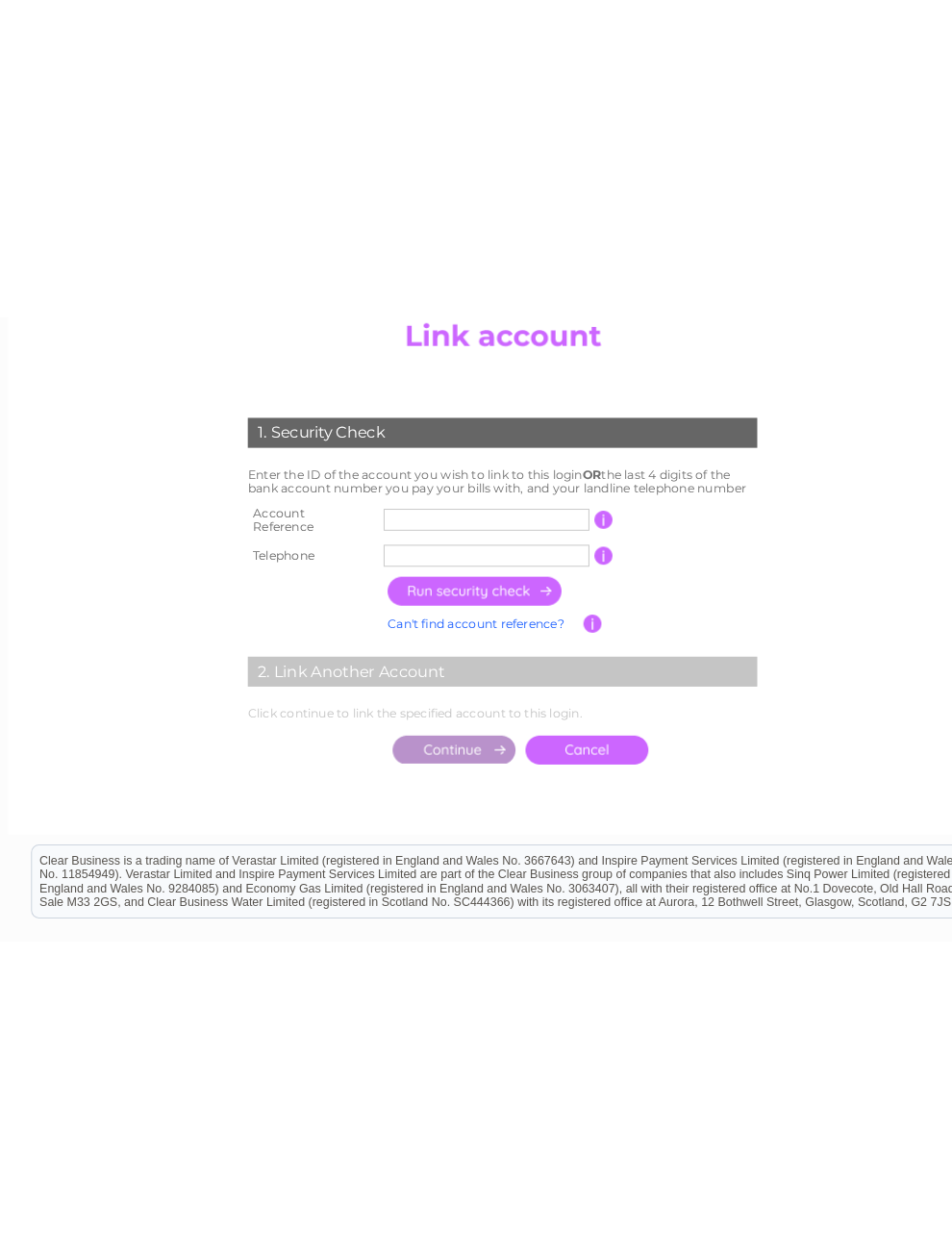 scroll, scrollTop: 0, scrollLeft: 50, axis: horizontal 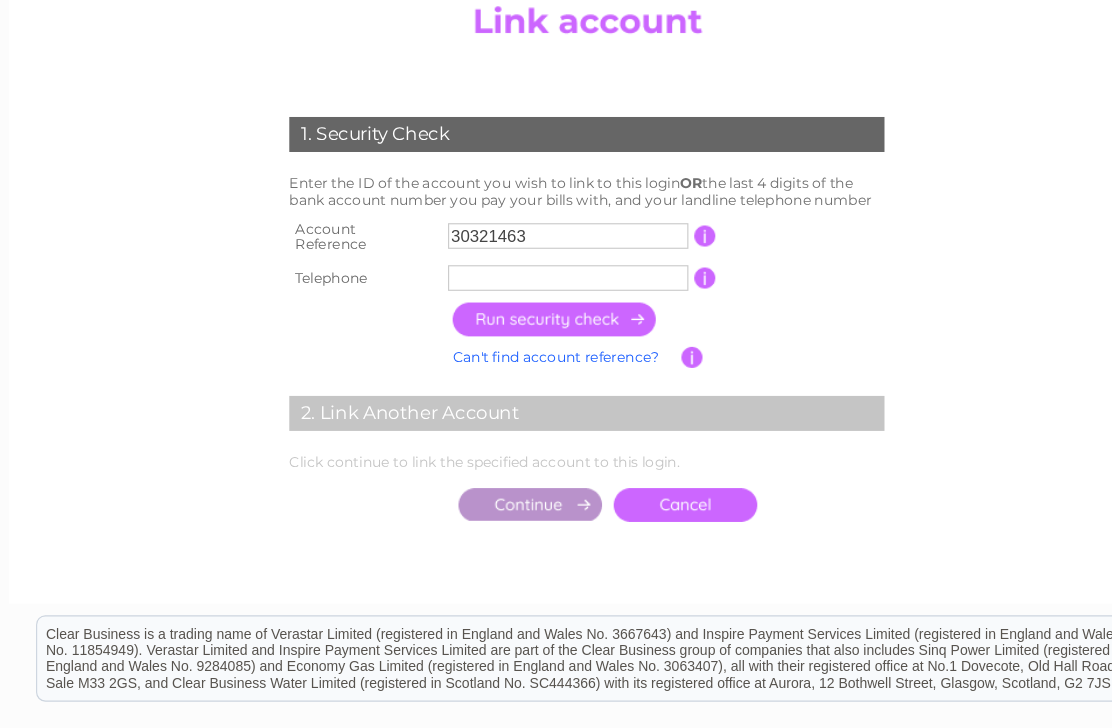 type on "30321463" 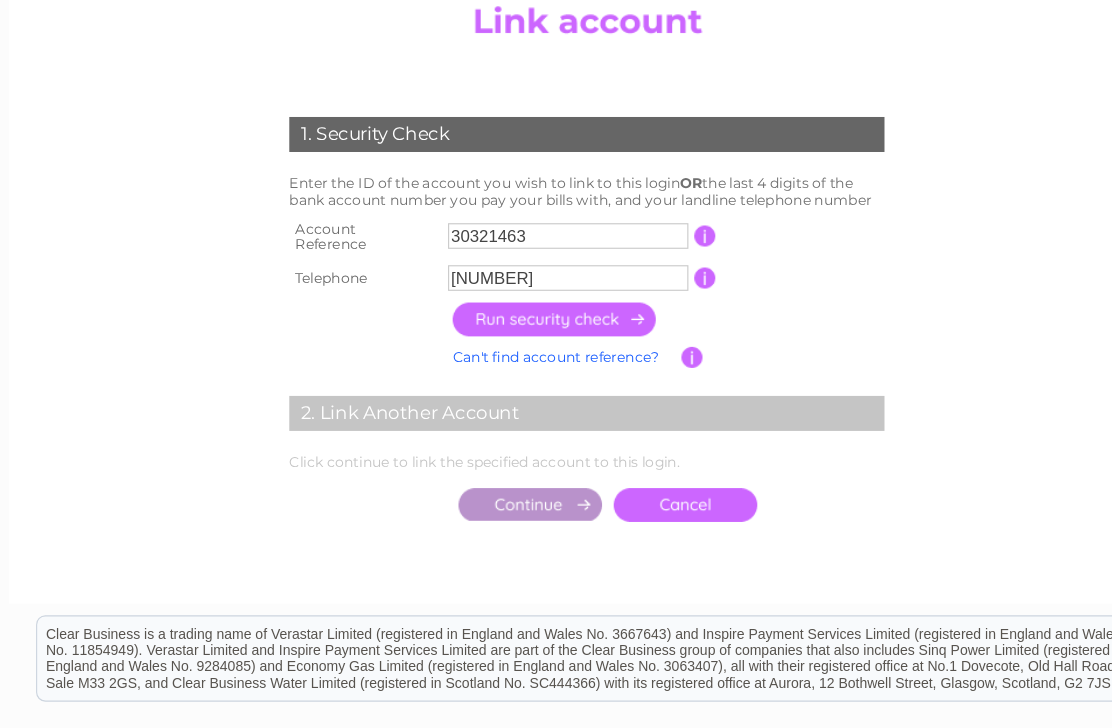 type on "01475530589" 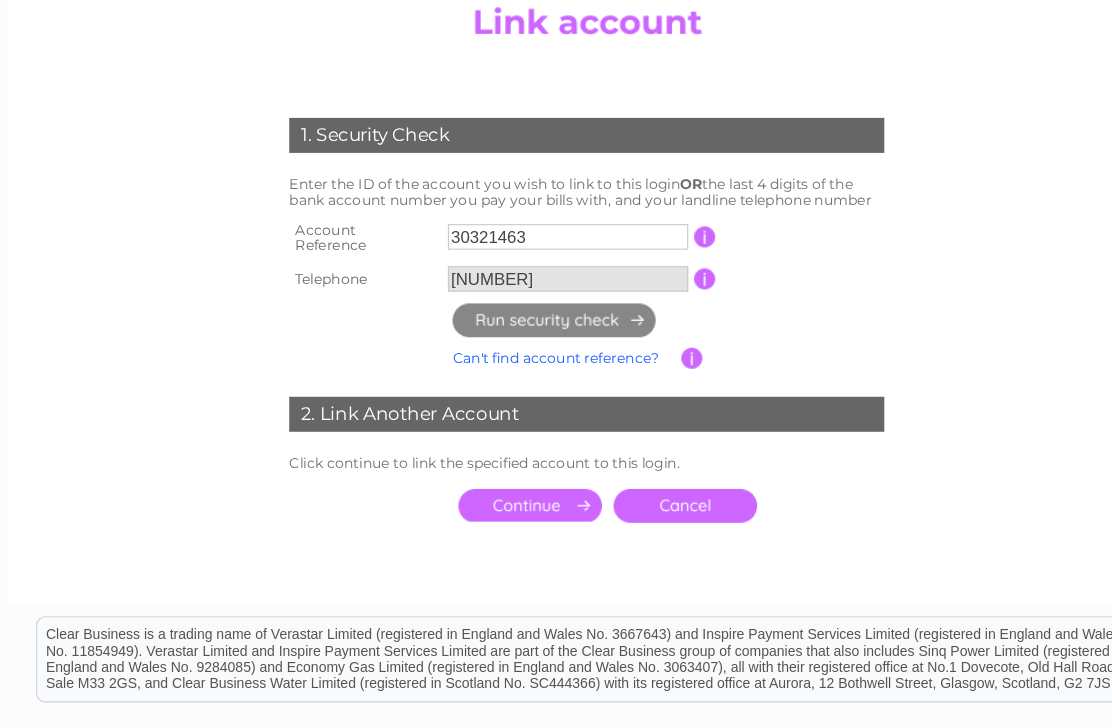 click at bounding box center [507, 460] 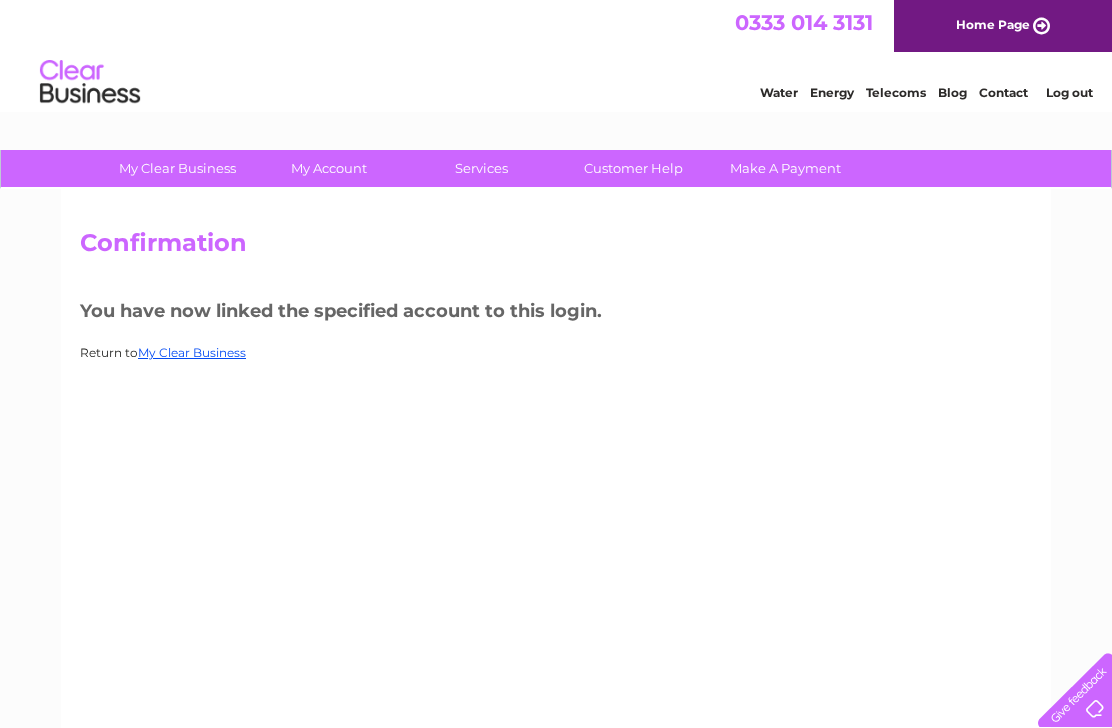 scroll, scrollTop: 0, scrollLeft: 0, axis: both 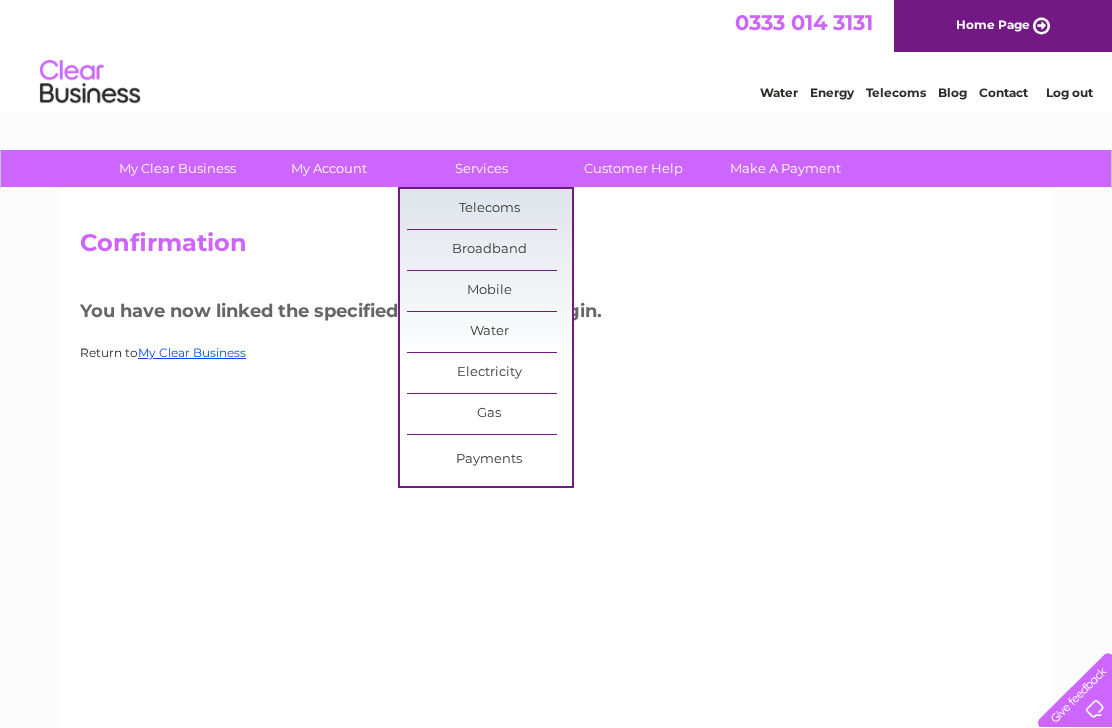 click on "Payments" at bounding box center [489, 460] 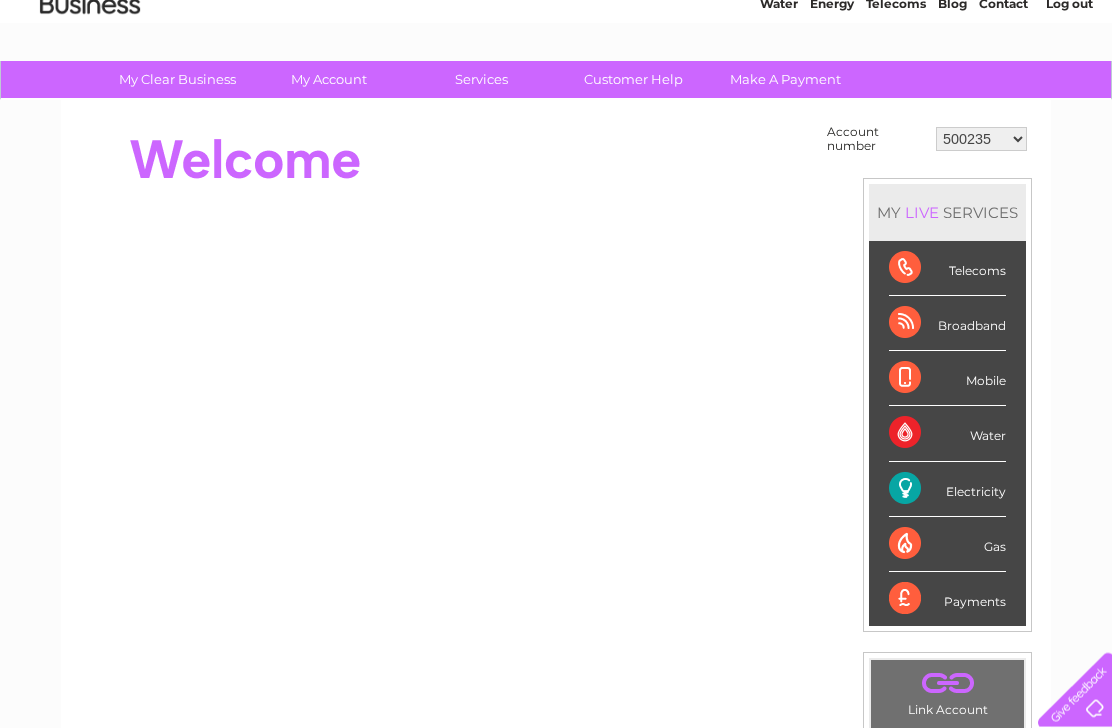 scroll, scrollTop: 86, scrollLeft: 0, axis: vertical 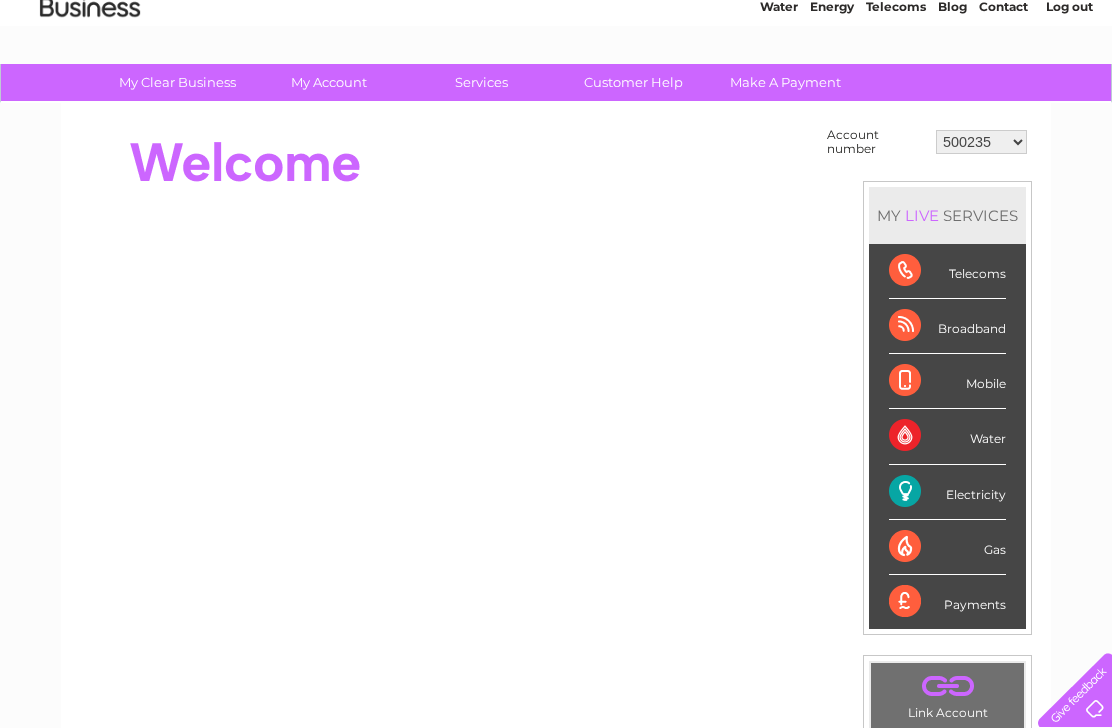 click on "500235
30321463" at bounding box center (981, 142) 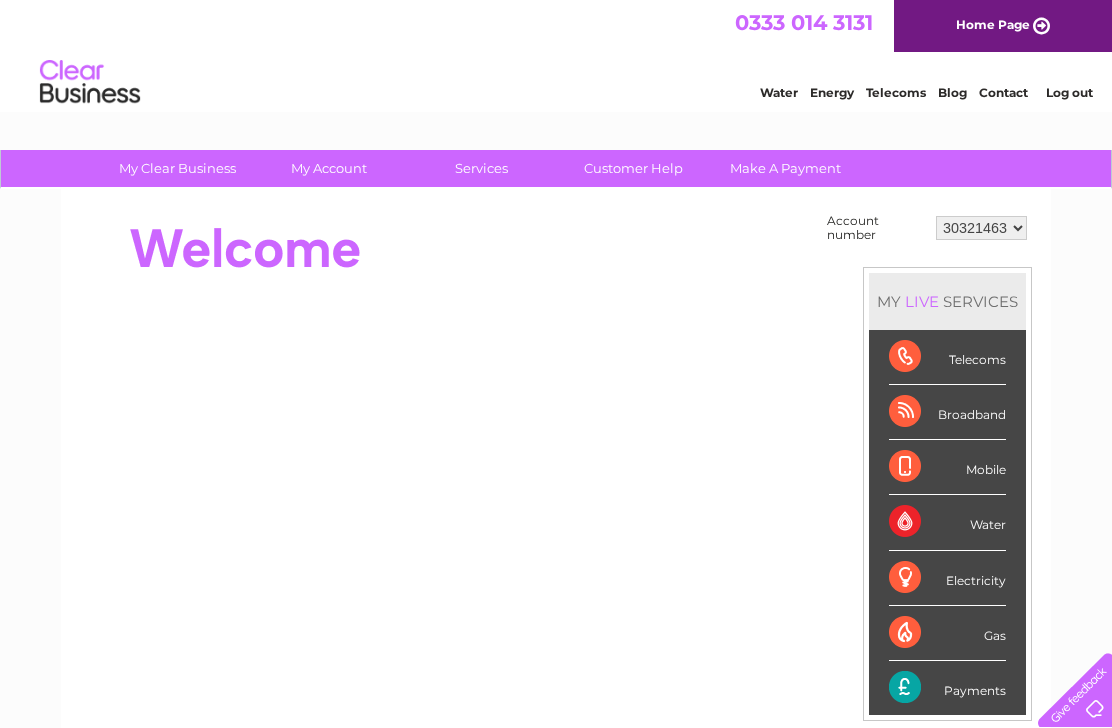 scroll, scrollTop: 0, scrollLeft: 0, axis: both 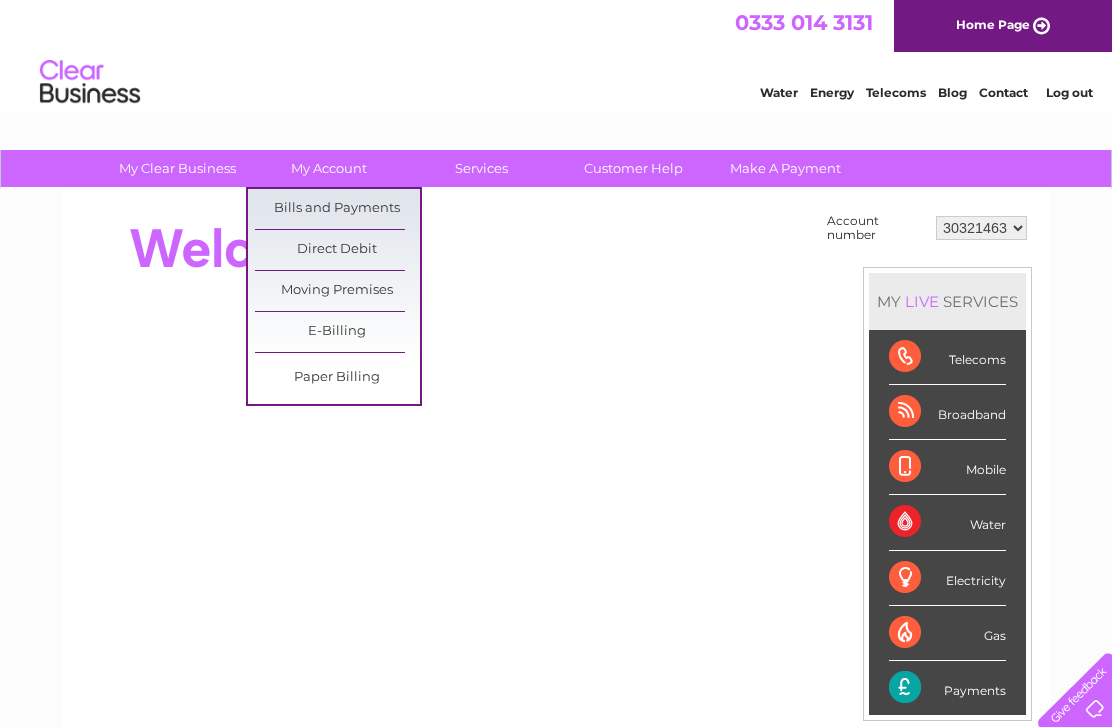 click on "Bills and Payments" at bounding box center (337, 209) 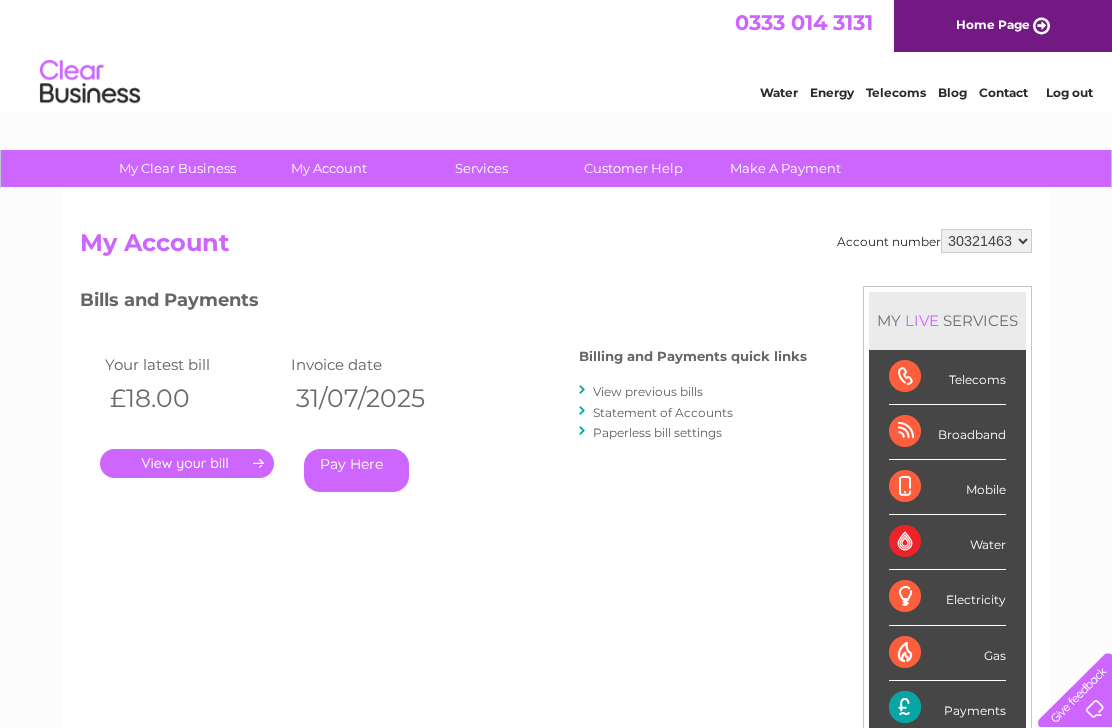 scroll, scrollTop: 0, scrollLeft: 0, axis: both 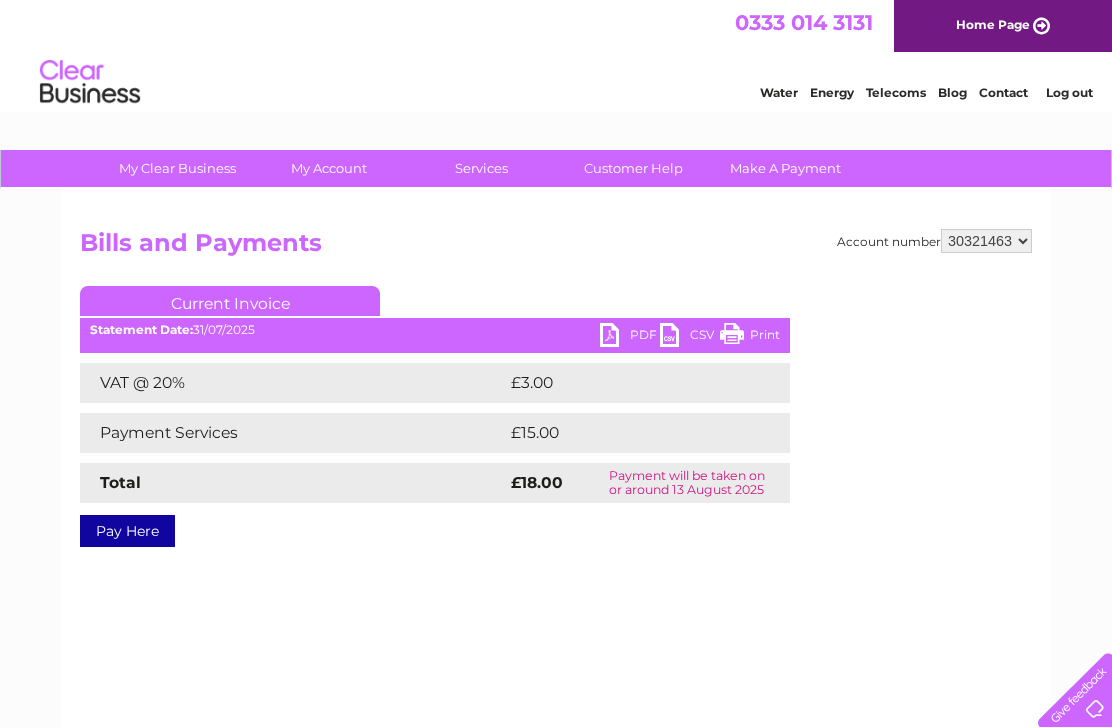 click on "PDF" at bounding box center (630, 337) 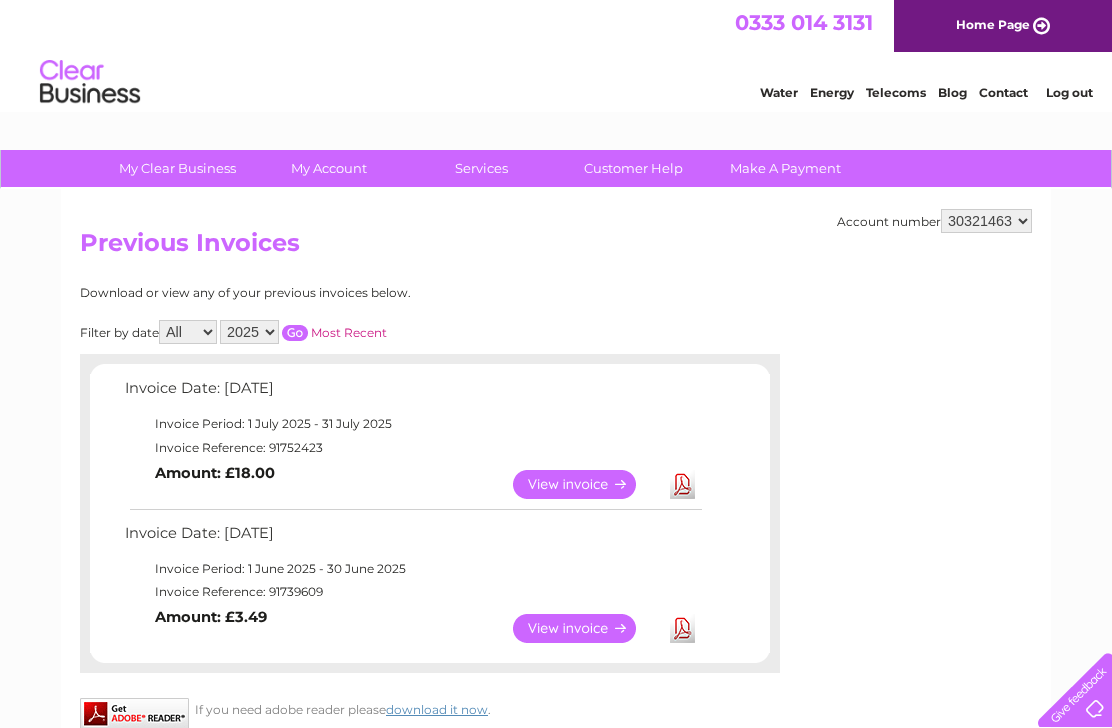 scroll, scrollTop: 0, scrollLeft: 0, axis: both 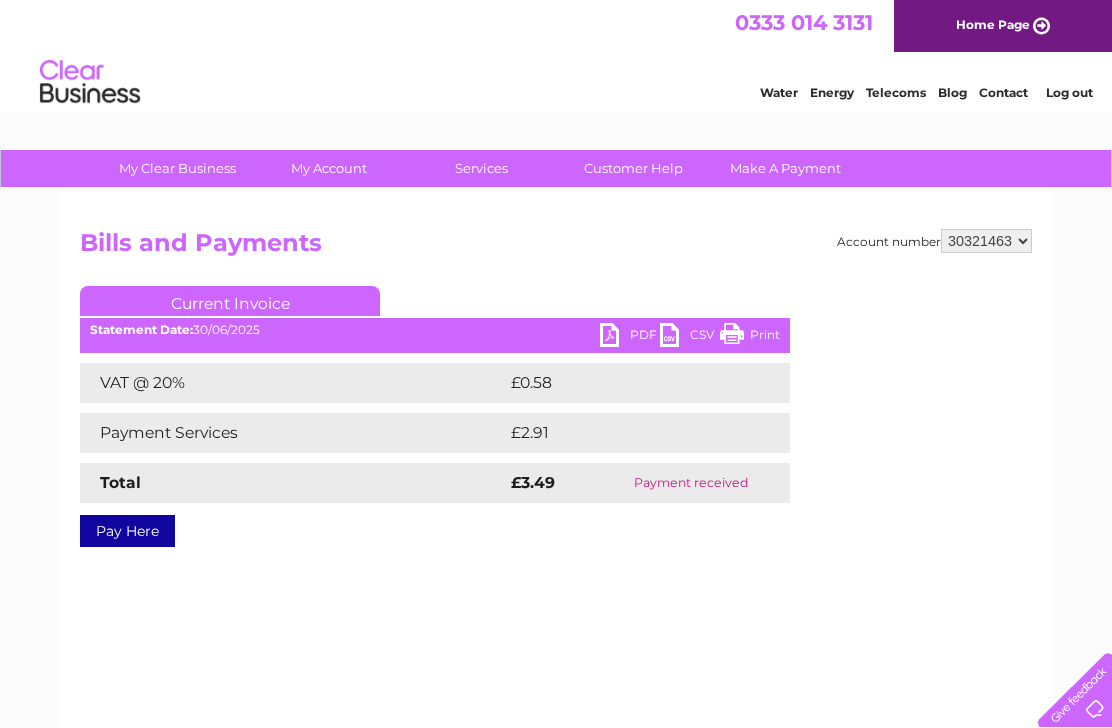 click on "PDF" at bounding box center [630, 337] 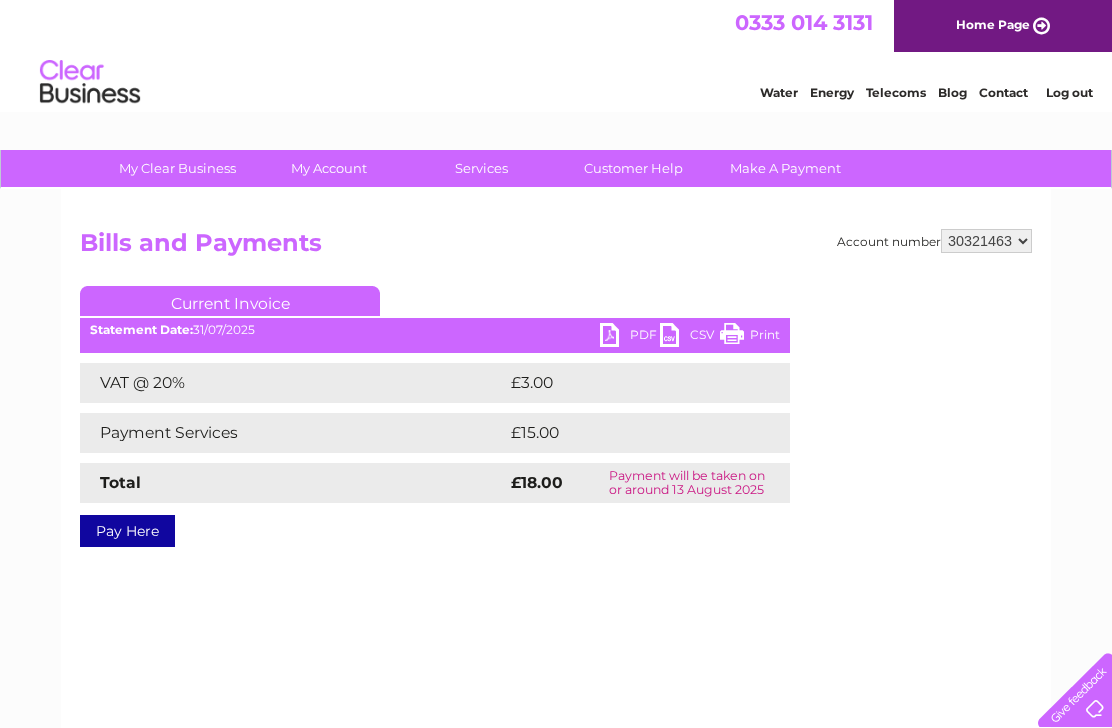 scroll, scrollTop: 0, scrollLeft: 0, axis: both 